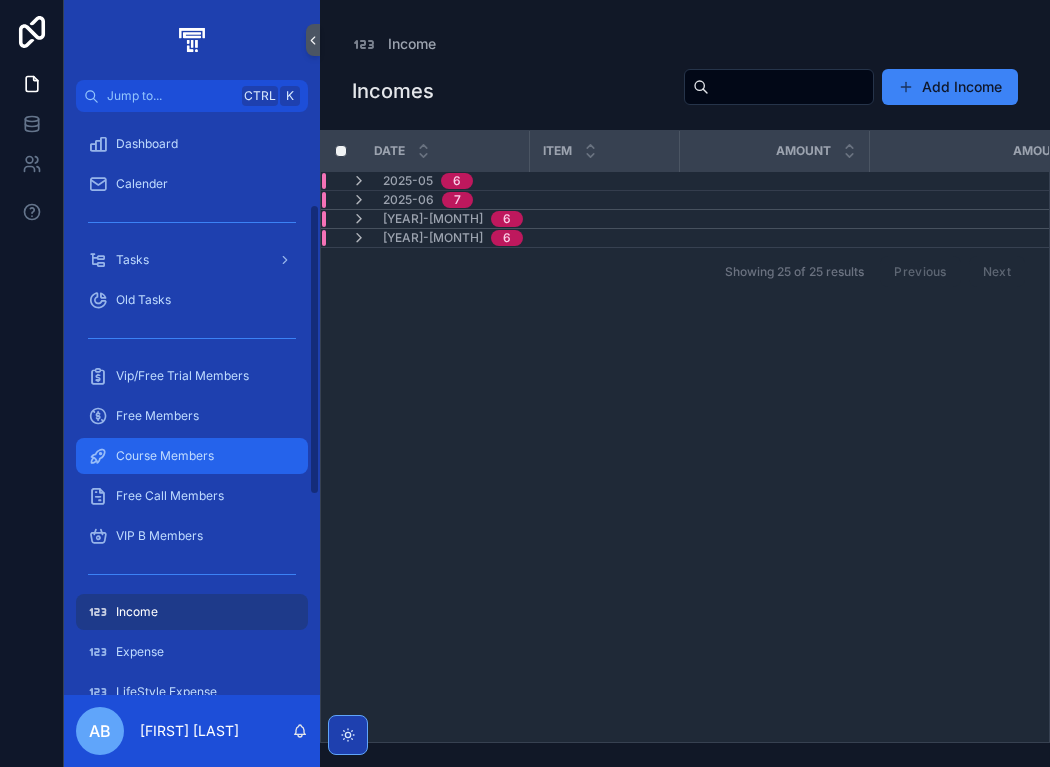 scroll, scrollTop: 0, scrollLeft: 0, axis: both 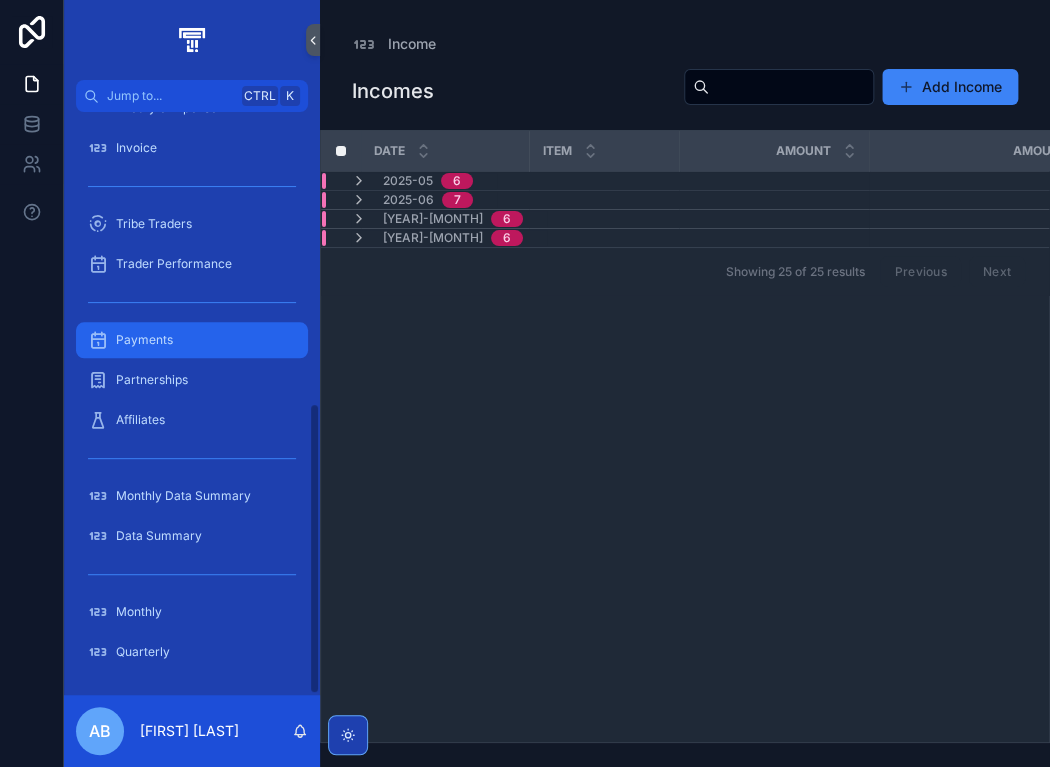 click on "Payments" at bounding box center [144, 340] 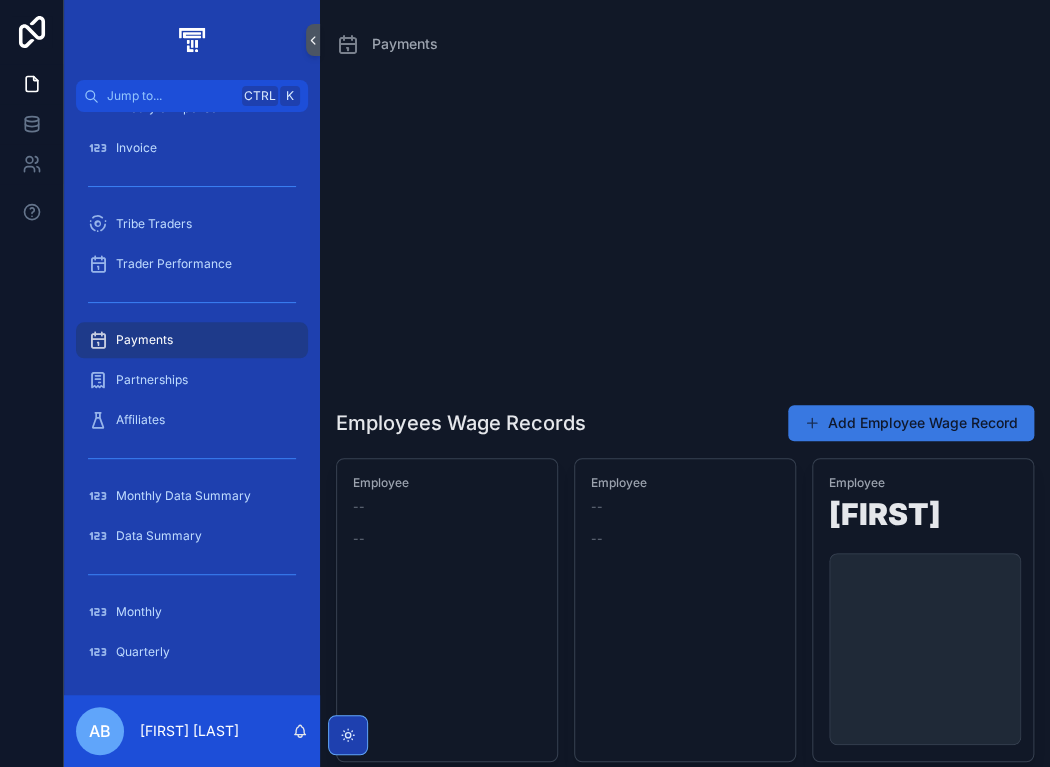 scroll, scrollTop: 100, scrollLeft: 0, axis: vertical 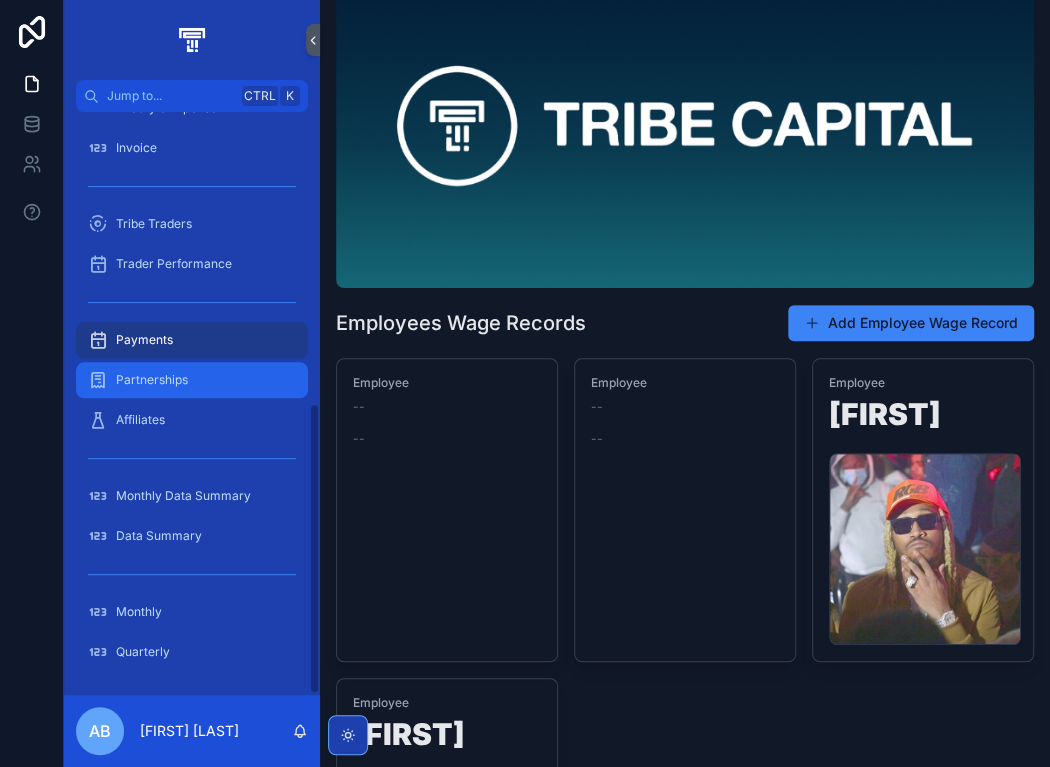 click on "Partnerships" at bounding box center [152, 380] 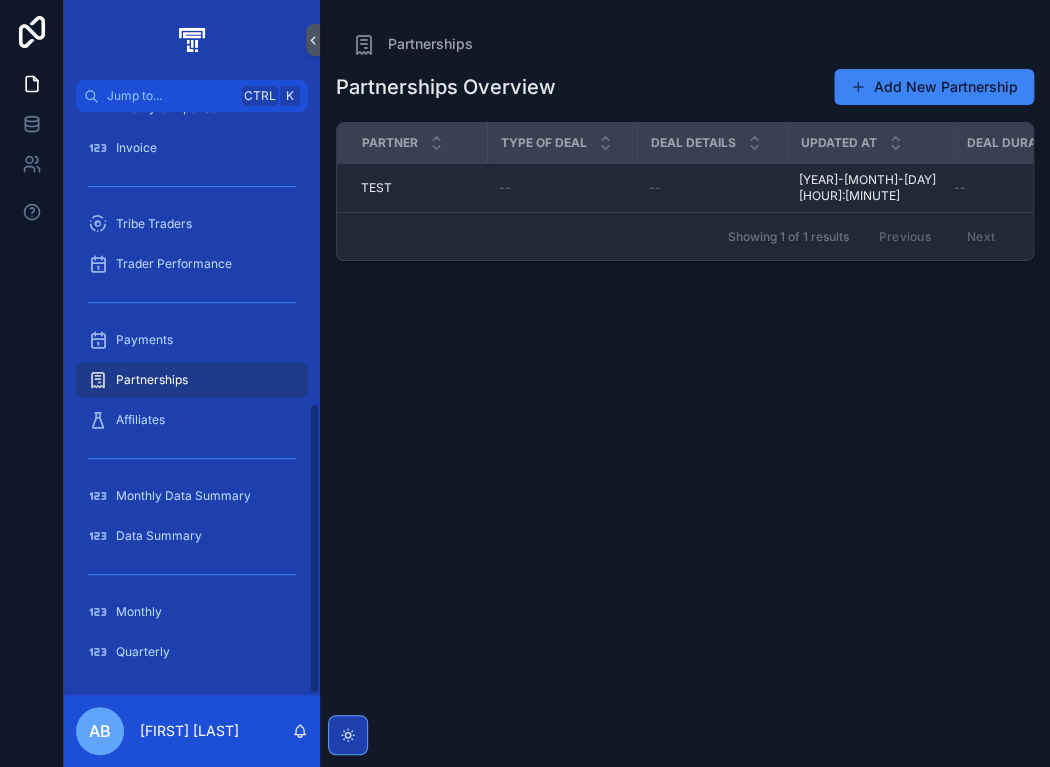 scroll, scrollTop: 0, scrollLeft: 0, axis: both 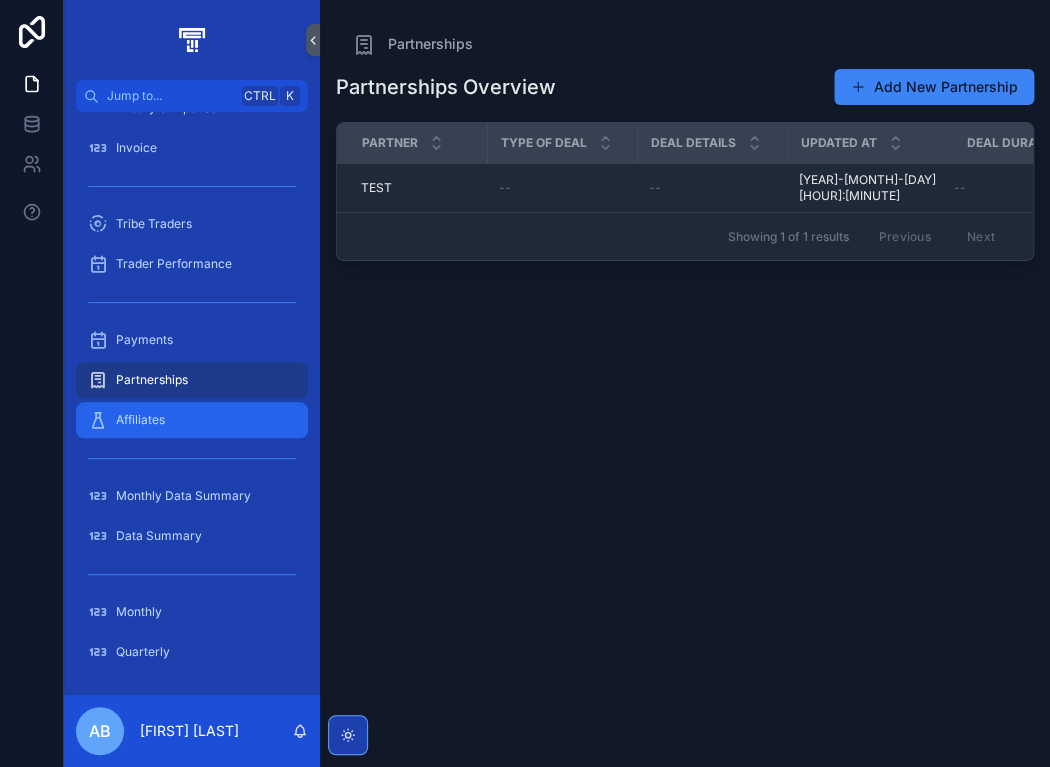 click on "Affiliates" at bounding box center [192, 420] 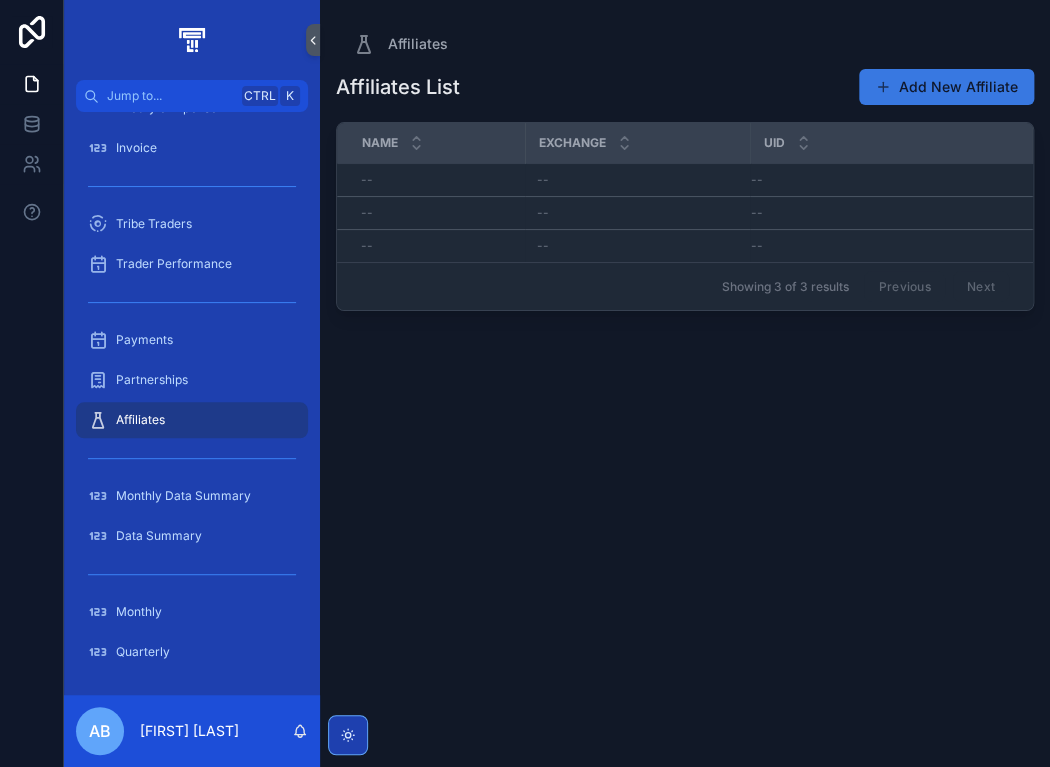 click on "Add New Affiliate" at bounding box center [946, 87] 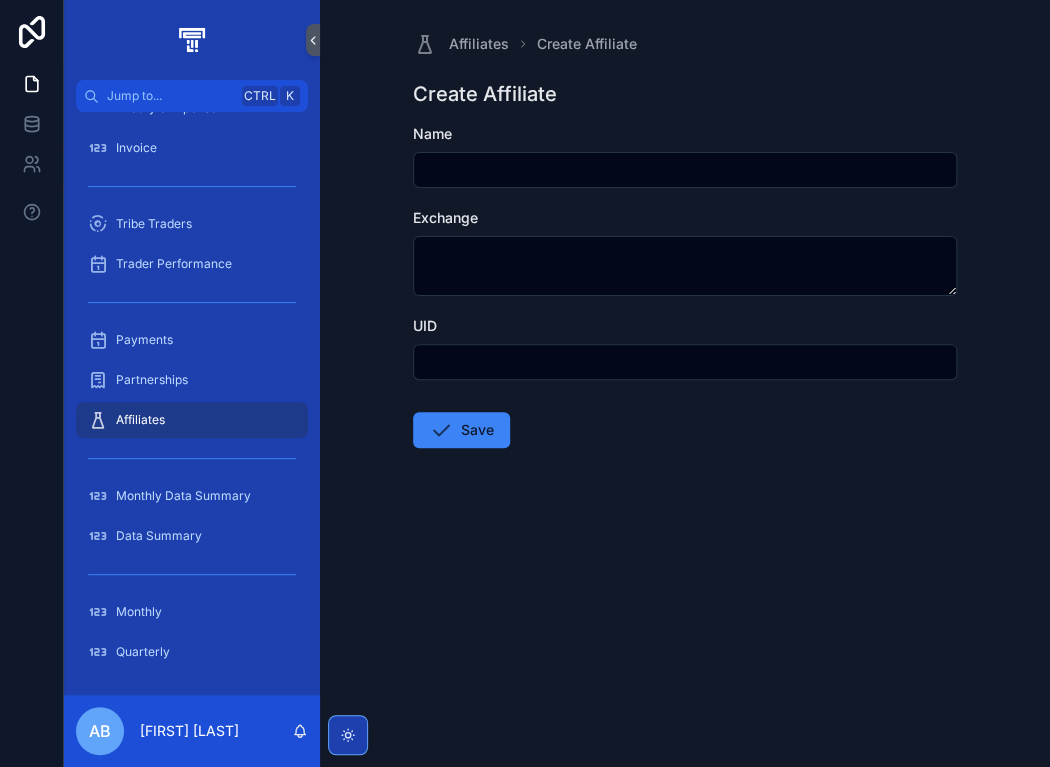 click at bounding box center (685, 170) 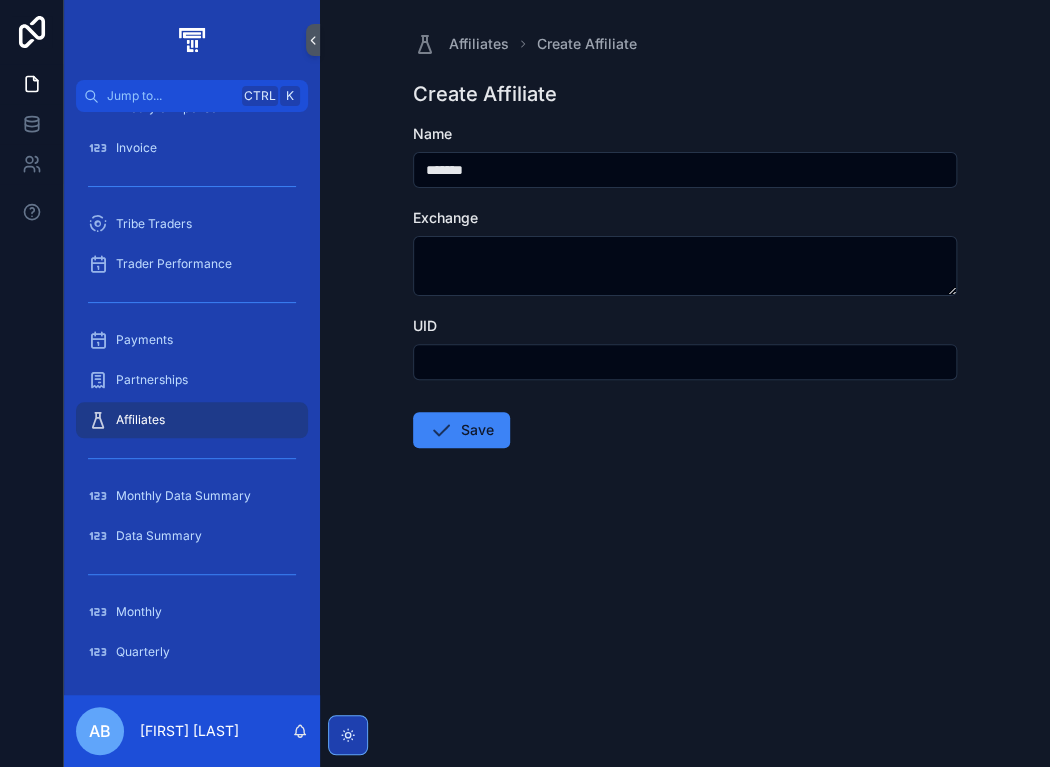 type on "*******" 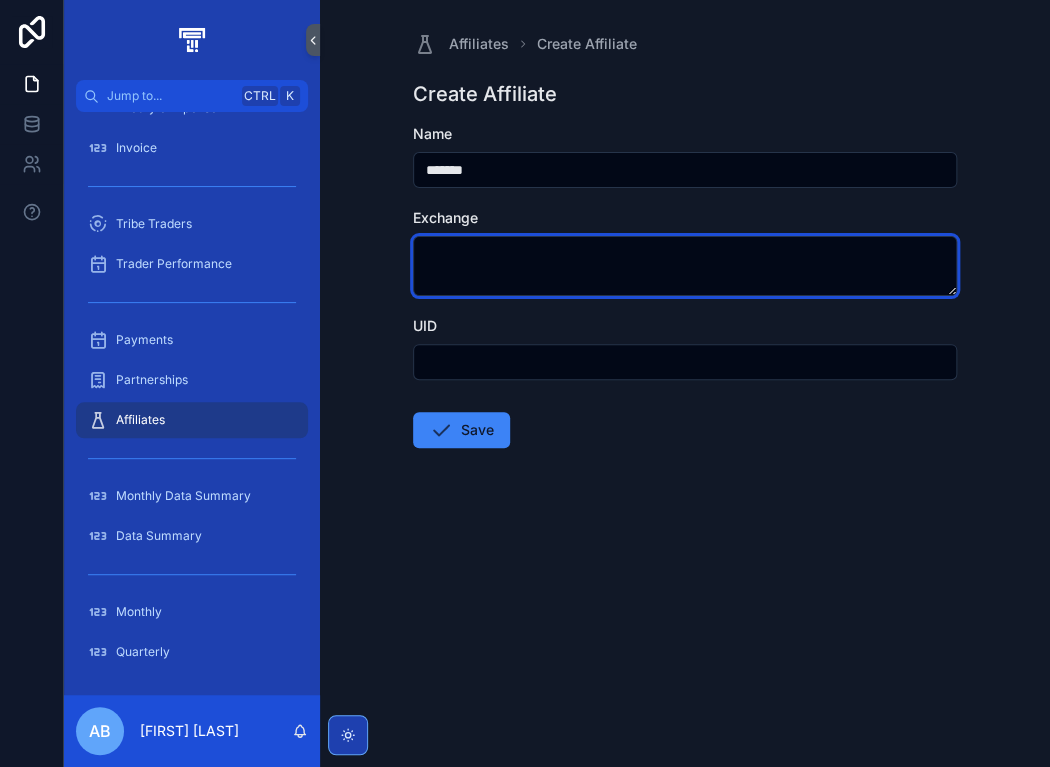 click at bounding box center (685, 266) 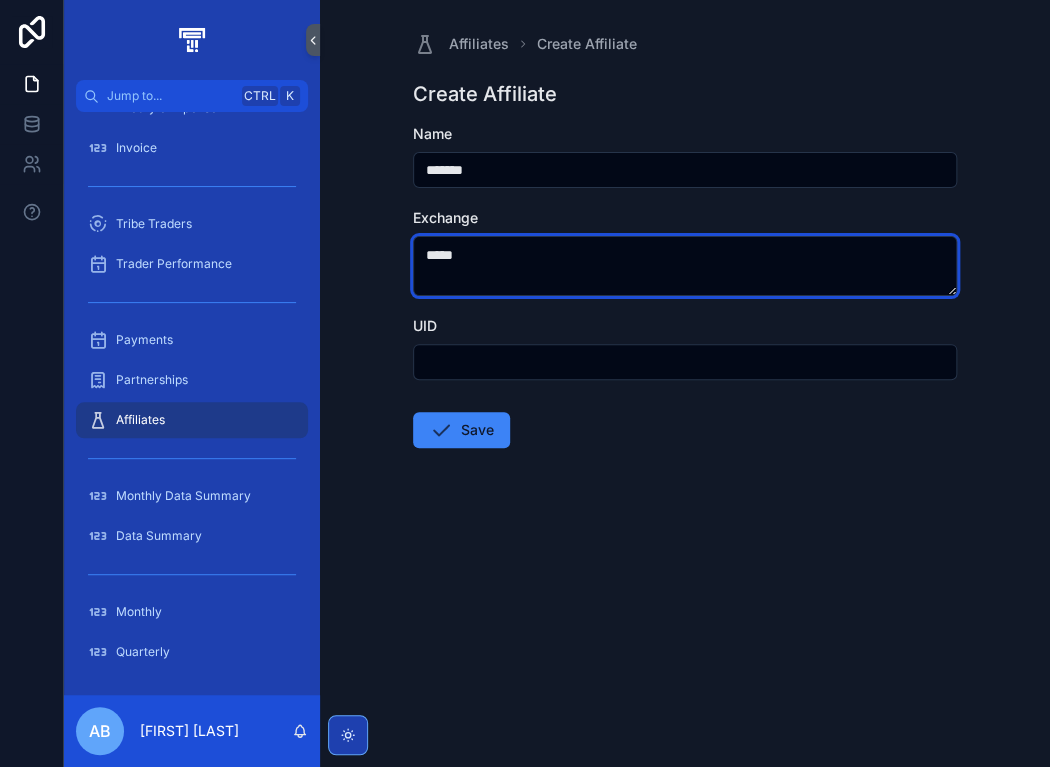 type on "*****" 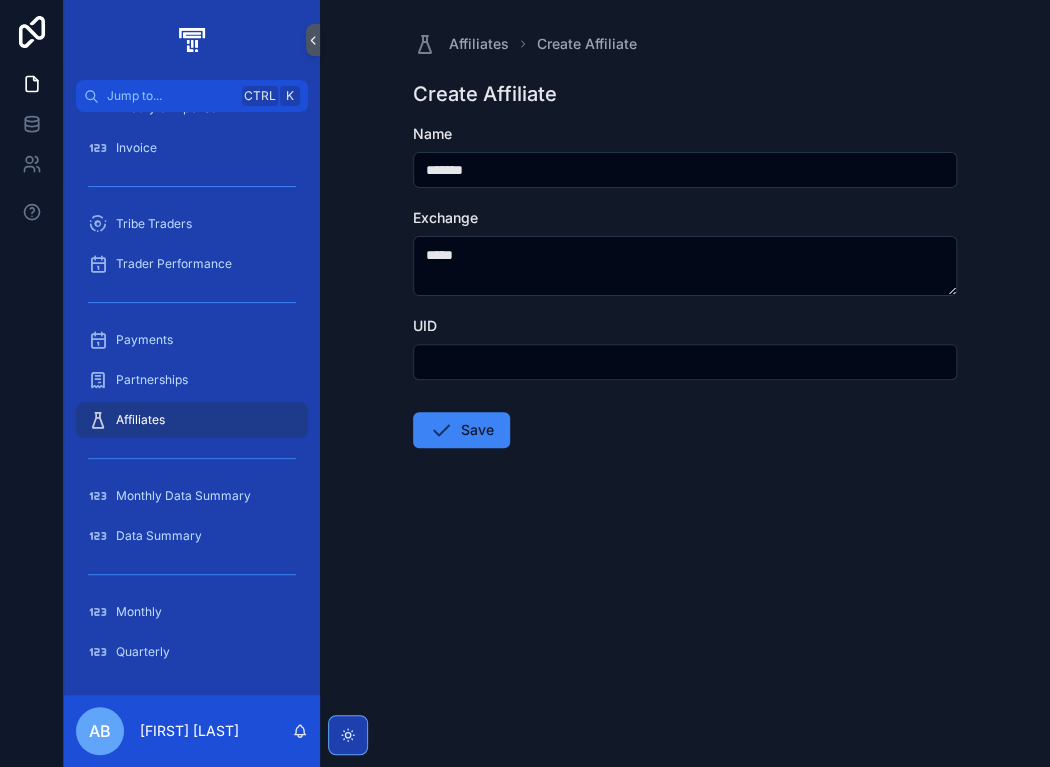 click at bounding box center (685, 362) 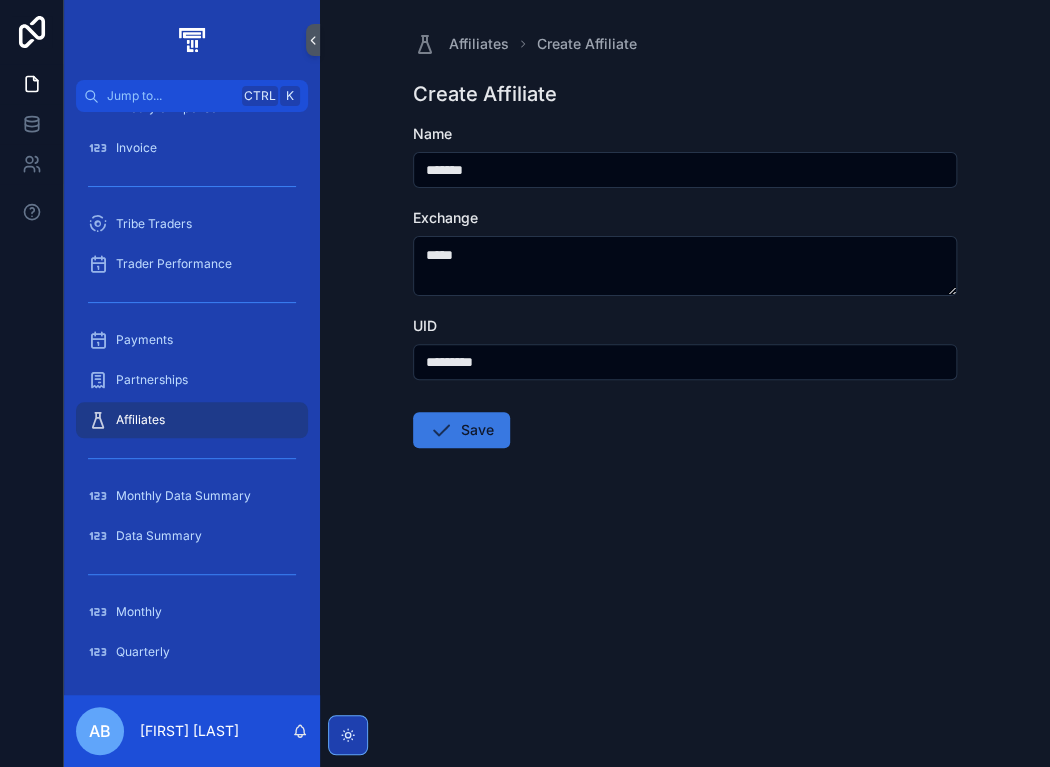 type on "*********" 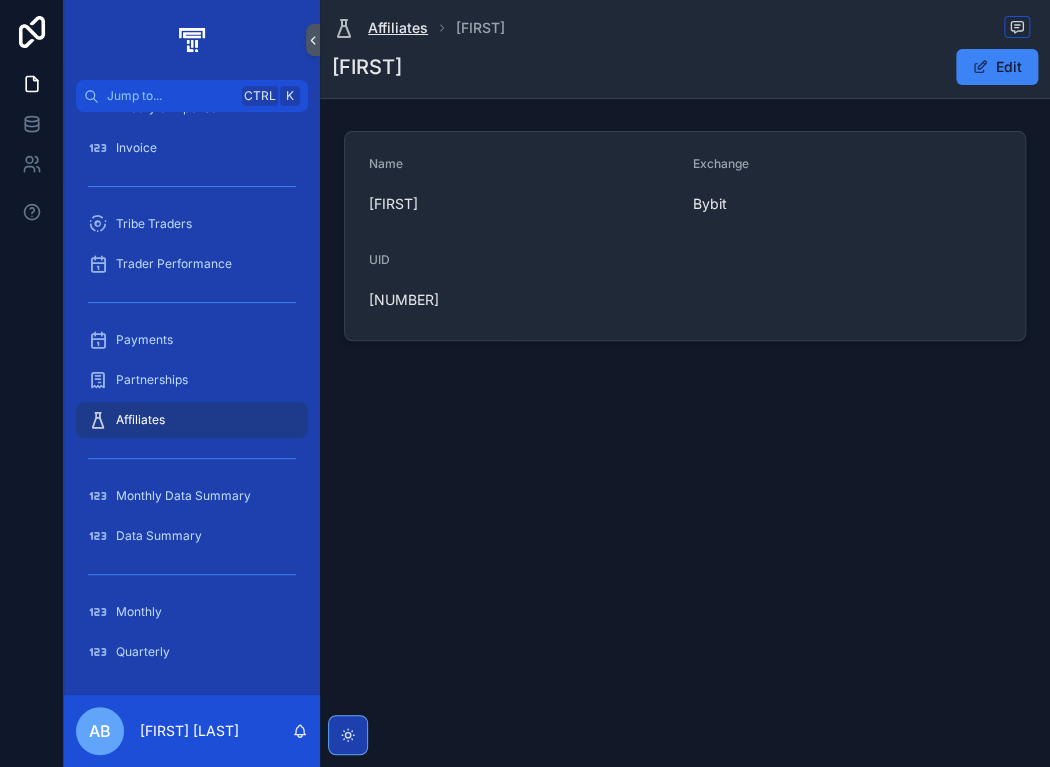 click on "Affiliates" at bounding box center (398, 28) 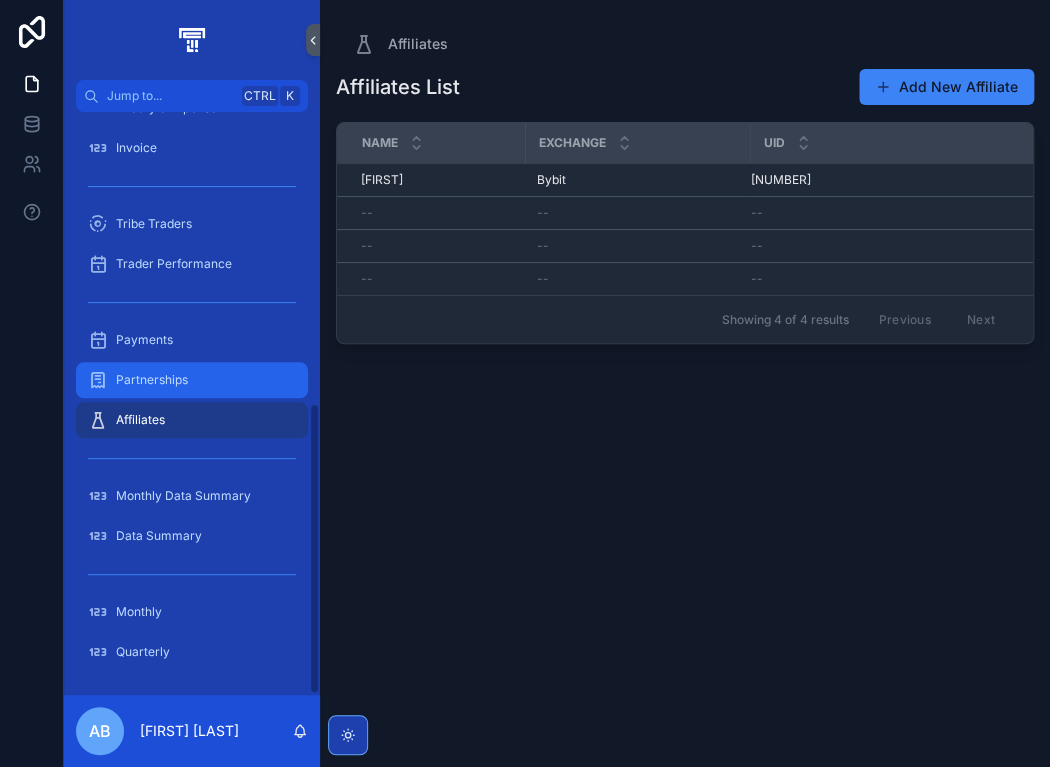 click on "Partnerships" at bounding box center (152, 380) 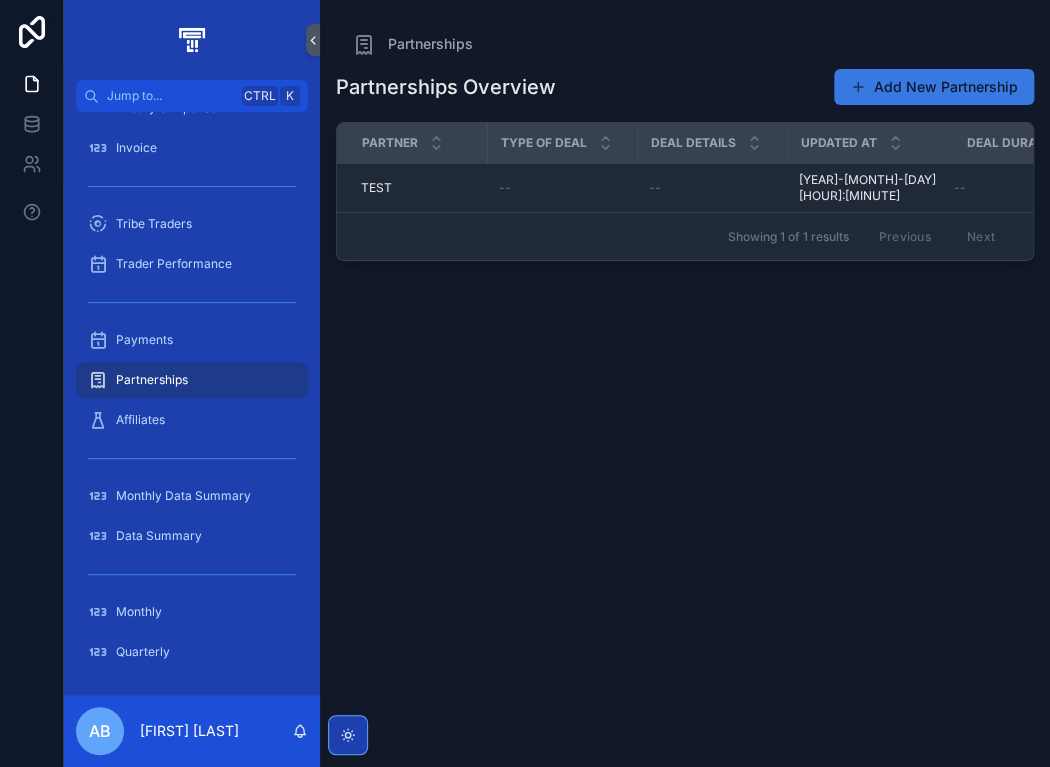 click on "Add New Partnership" at bounding box center (934, 87) 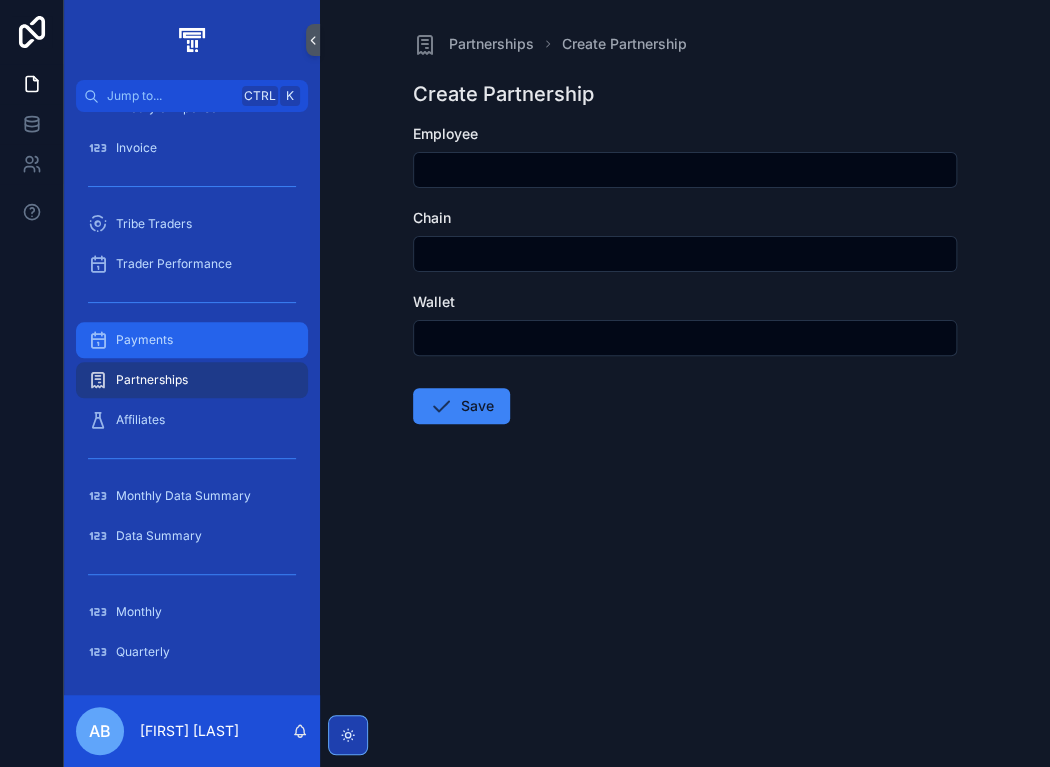 click on "Payments" at bounding box center [192, 340] 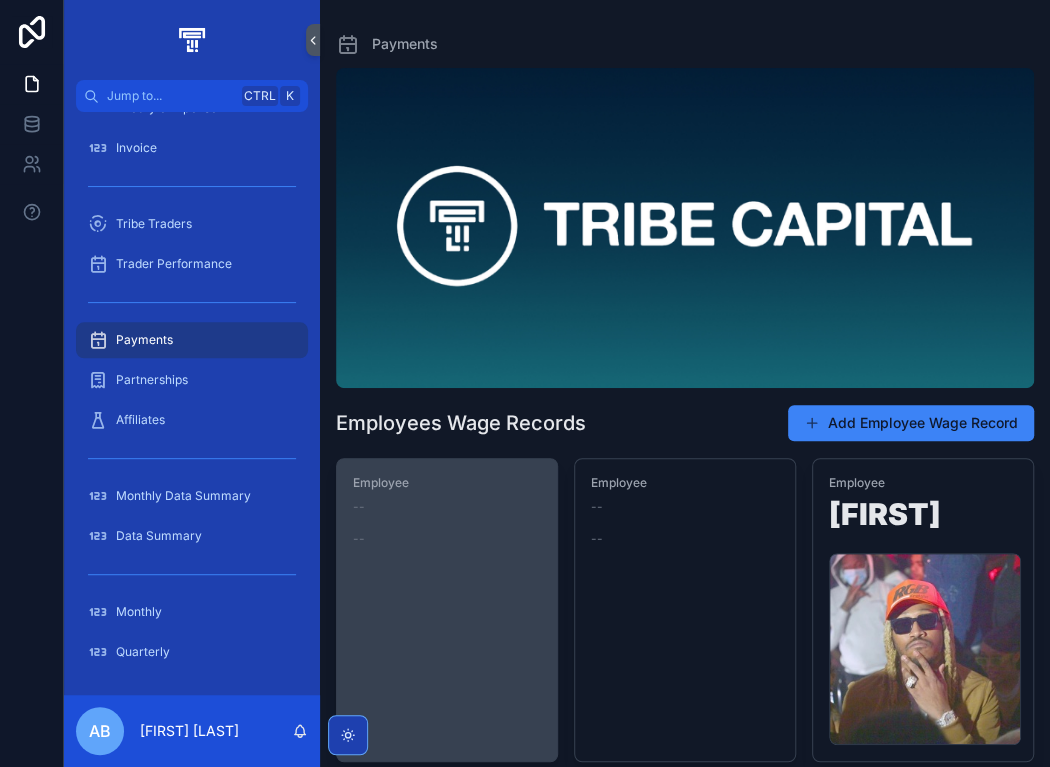 scroll, scrollTop: 200, scrollLeft: 0, axis: vertical 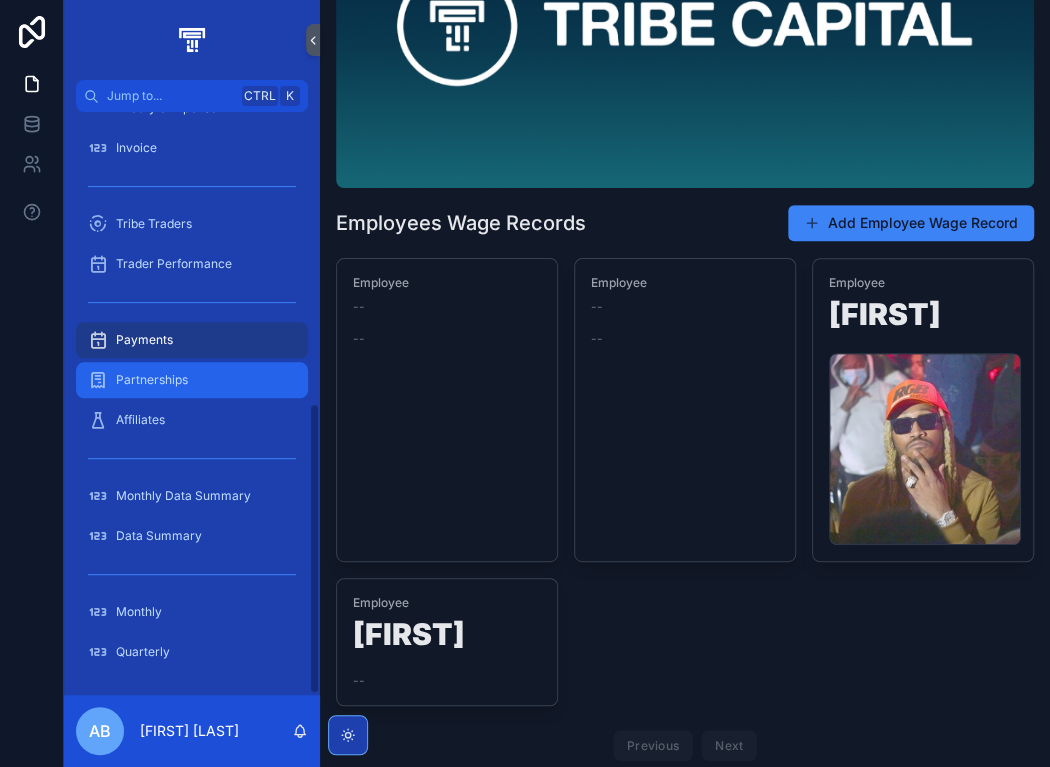 click on "Partnerships" at bounding box center (192, 380) 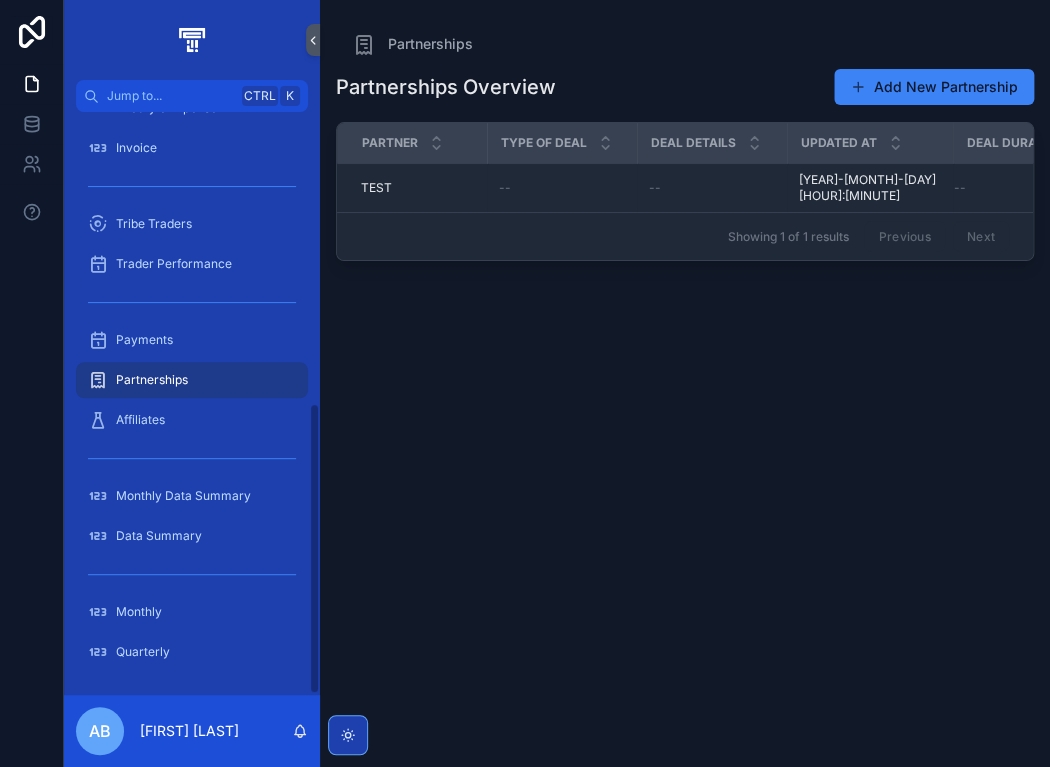 scroll, scrollTop: 0, scrollLeft: 0, axis: both 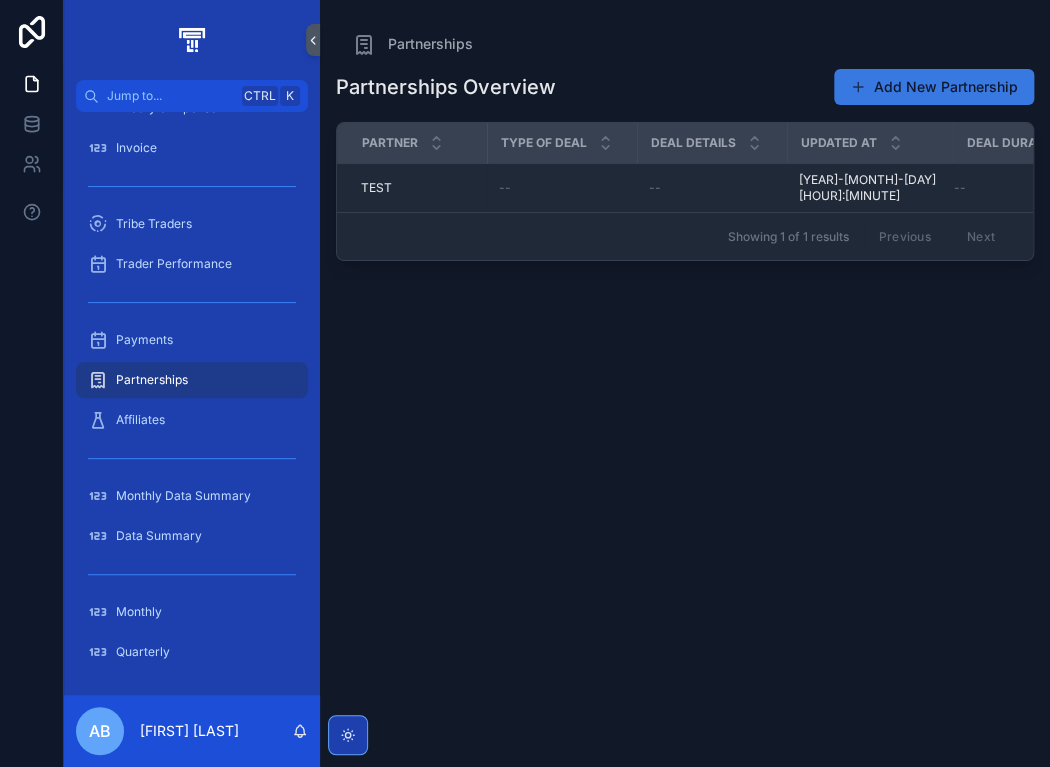 click on "Add New Partnership" at bounding box center (934, 87) 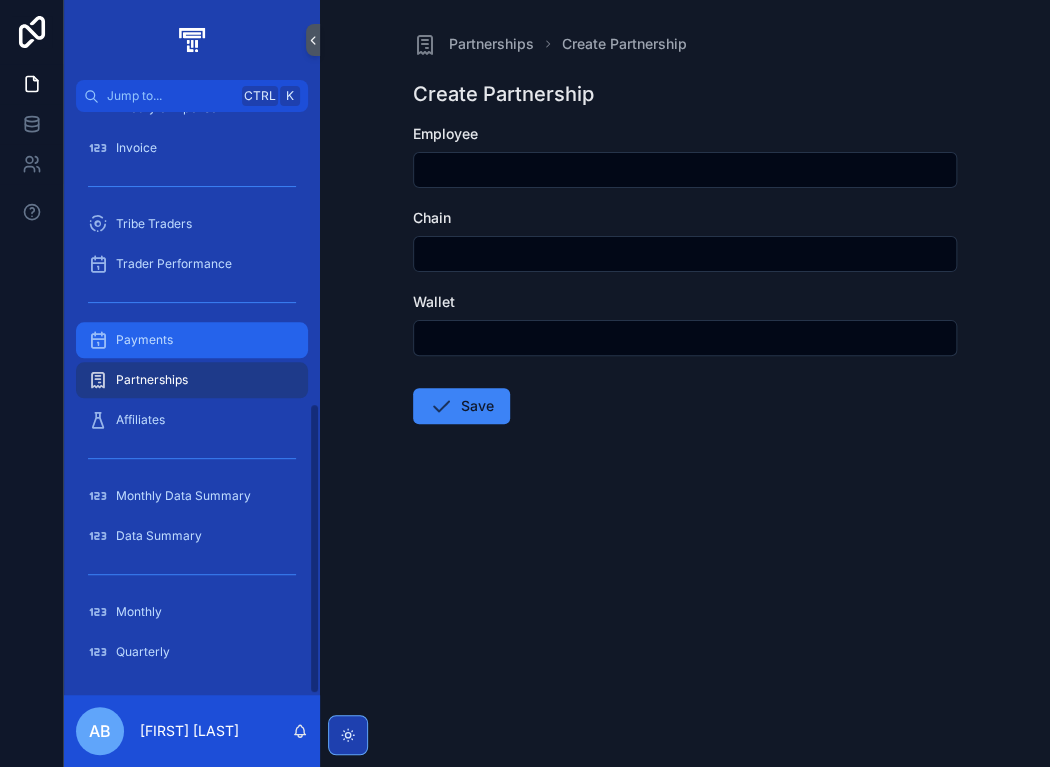 click on "Payments" at bounding box center [192, 340] 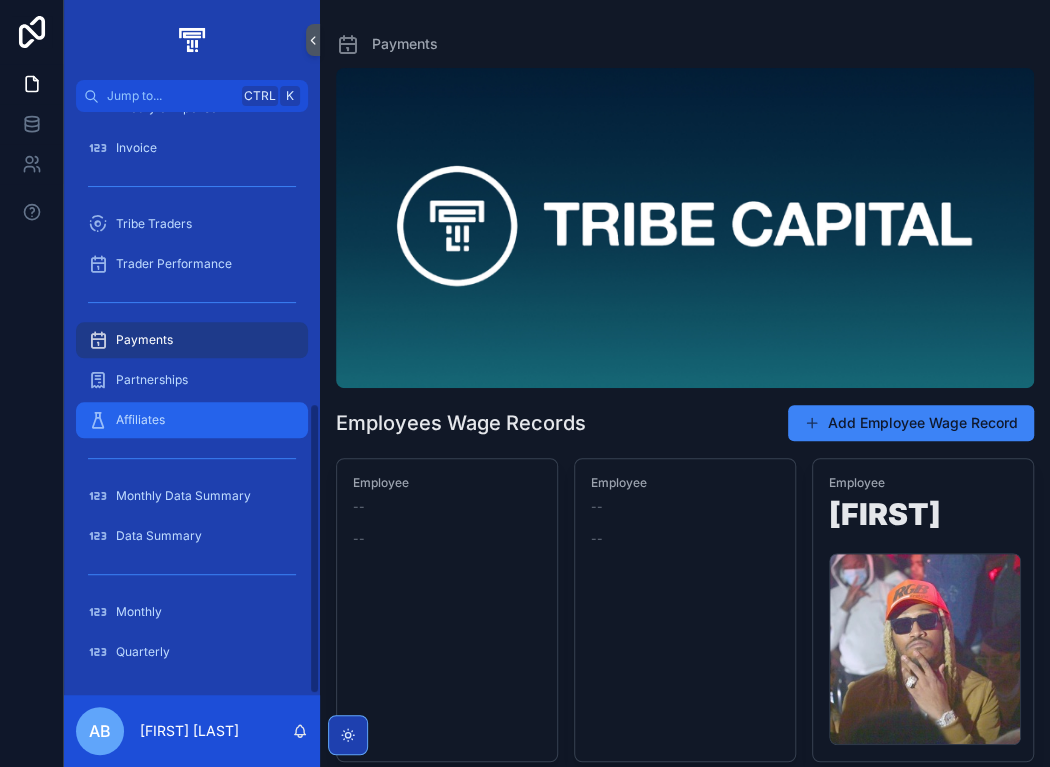 click on "Affiliates" at bounding box center (192, 420) 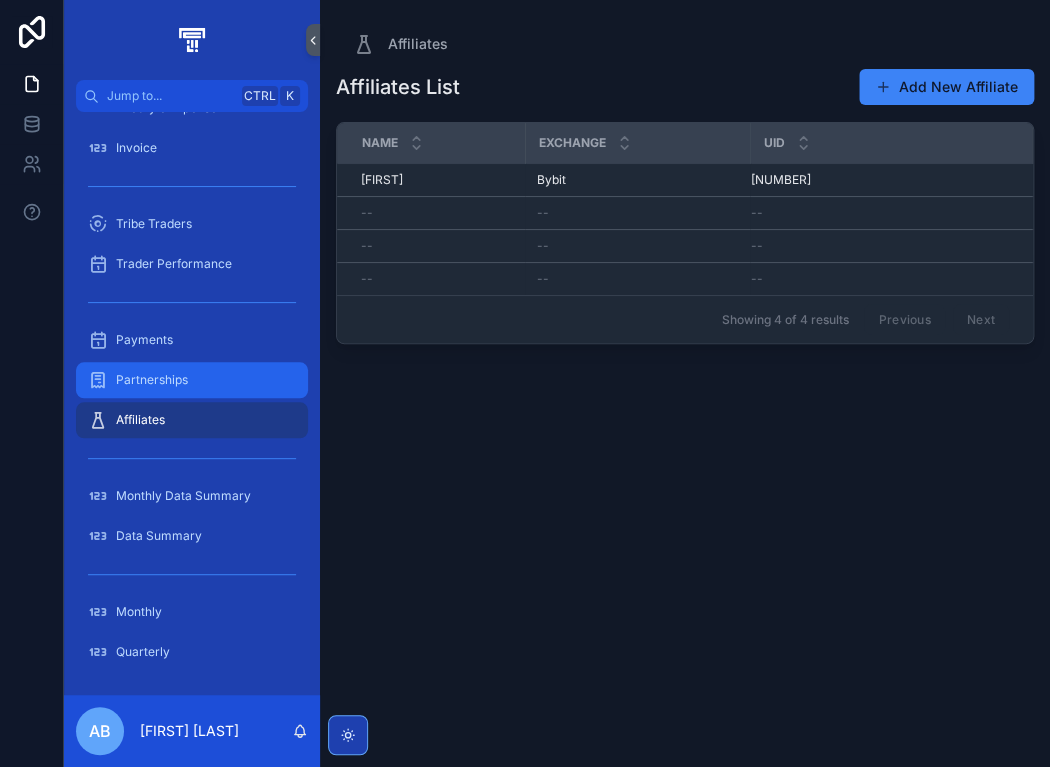 click on "Partnerships" at bounding box center (192, 380) 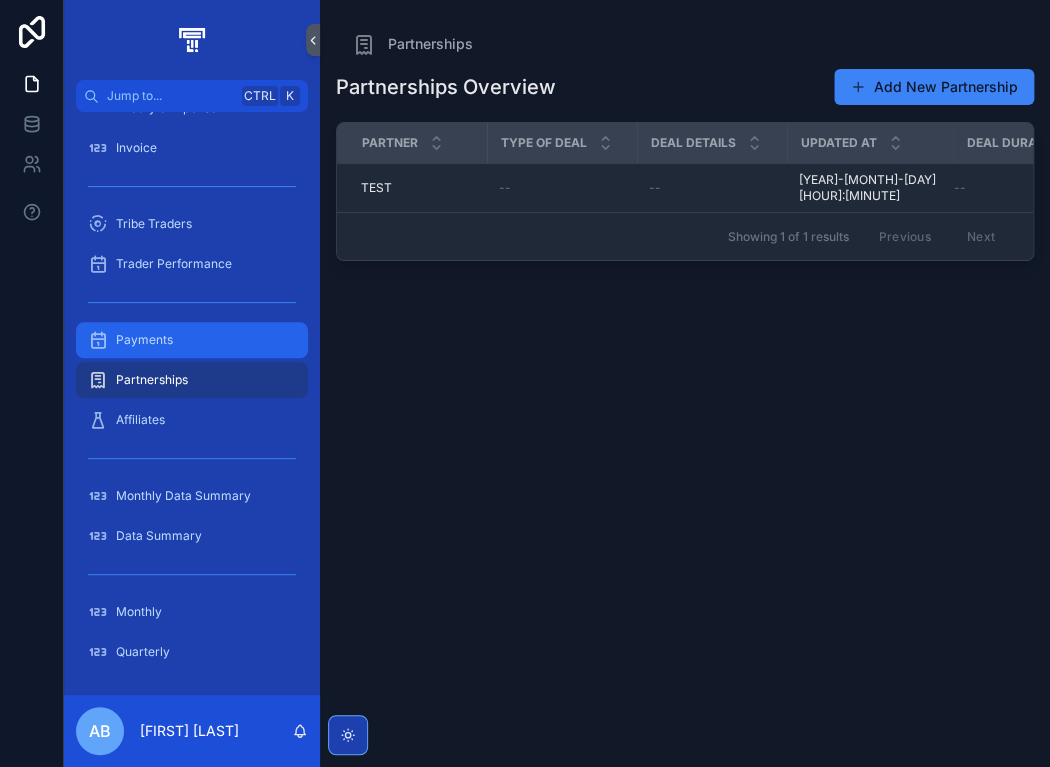 click on "Payments" at bounding box center [192, 340] 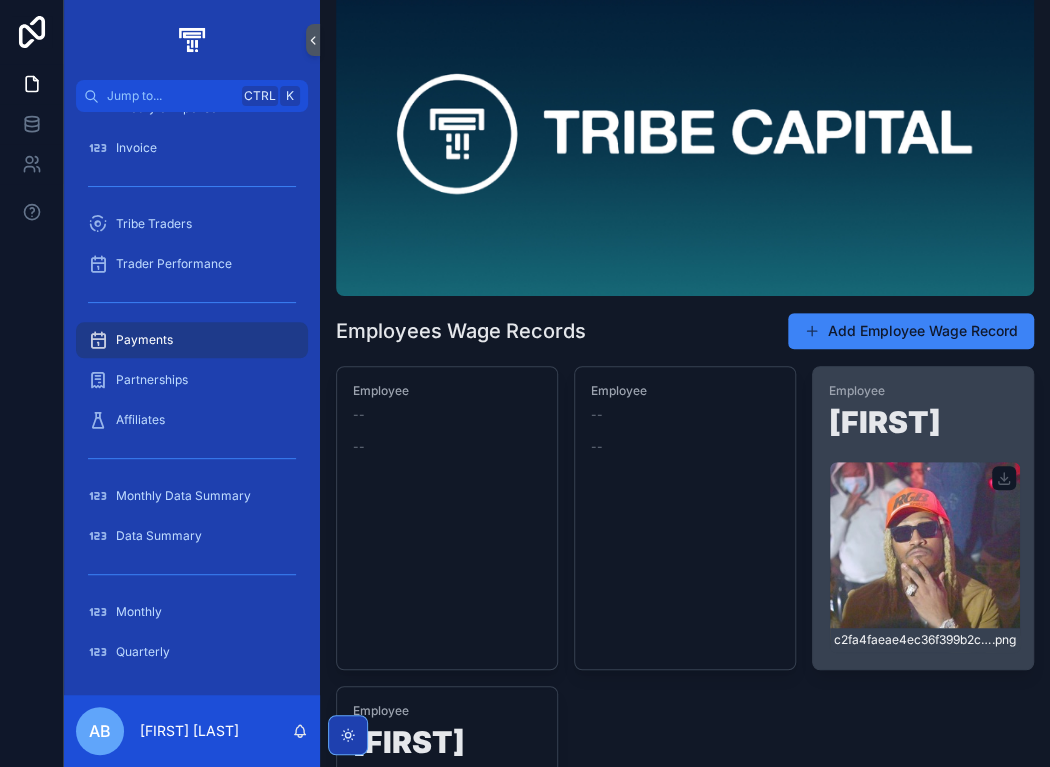 scroll, scrollTop: 200, scrollLeft: 0, axis: vertical 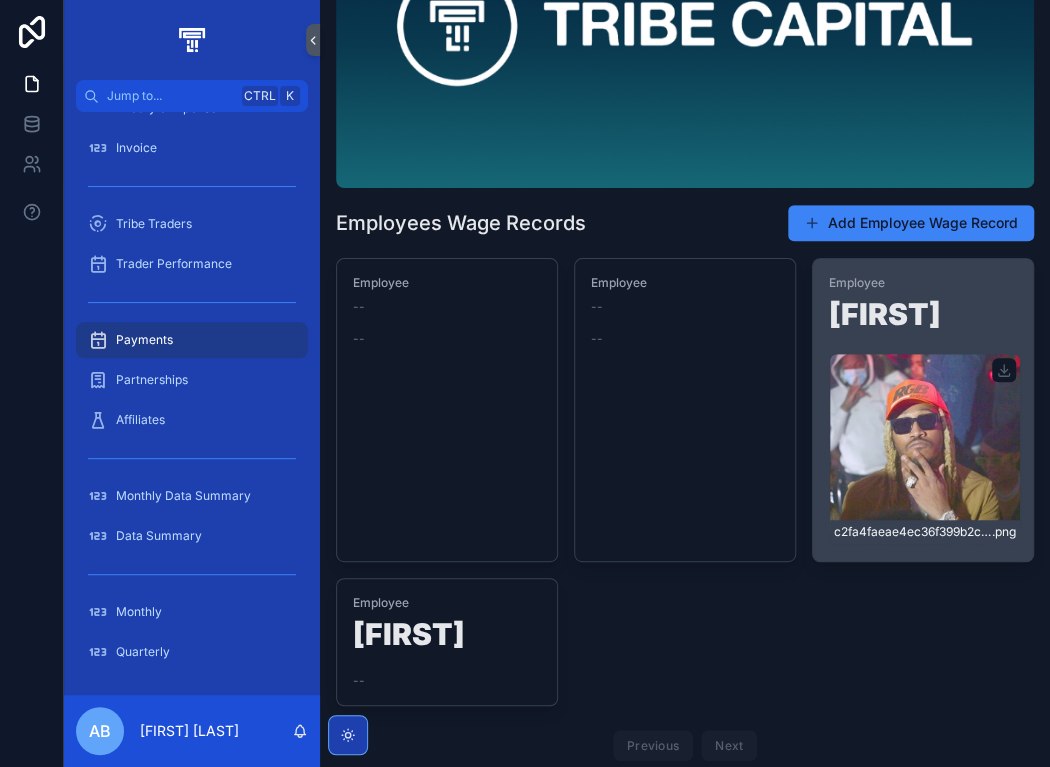 click on "c2fa4faeae4ec36f399b2c391754a246 .png" at bounding box center [925, 449] 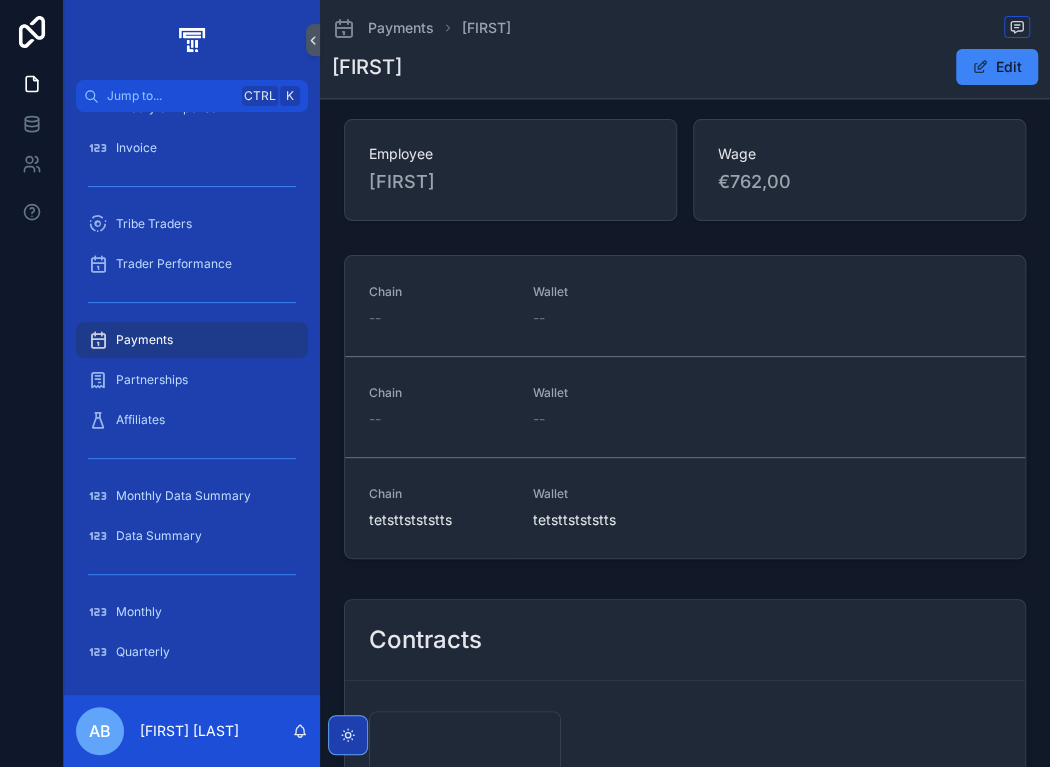 scroll, scrollTop: 0, scrollLeft: 0, axis: both 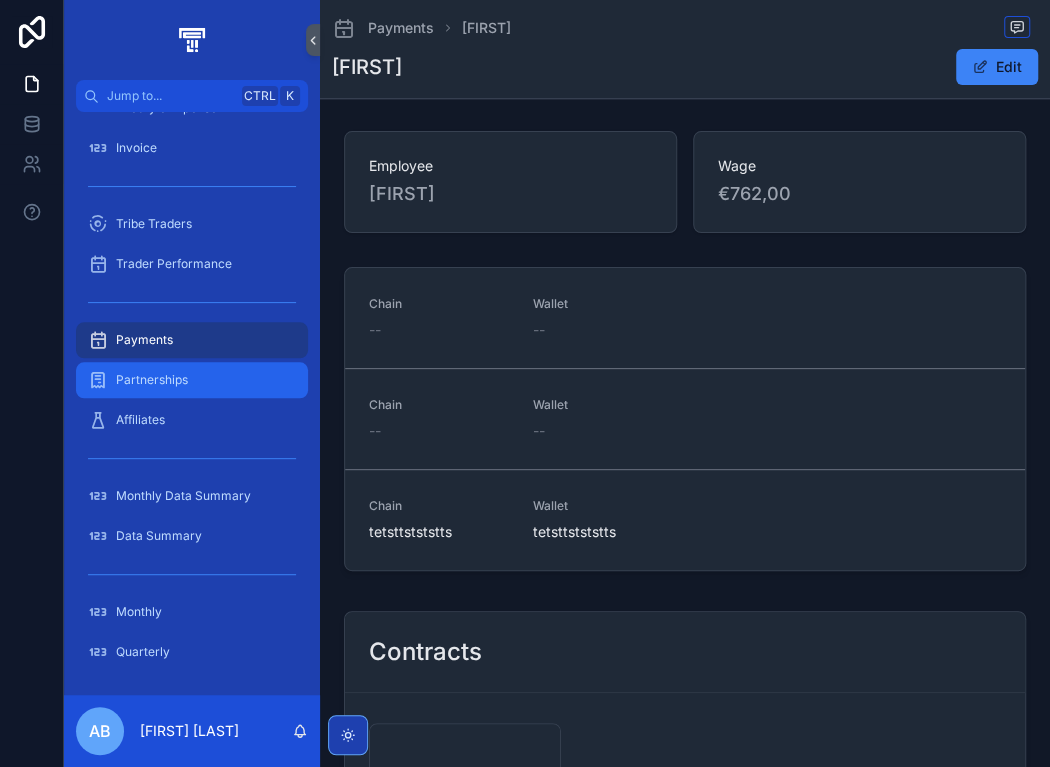 click on "Partnerships" at bounding box center (192, 380) 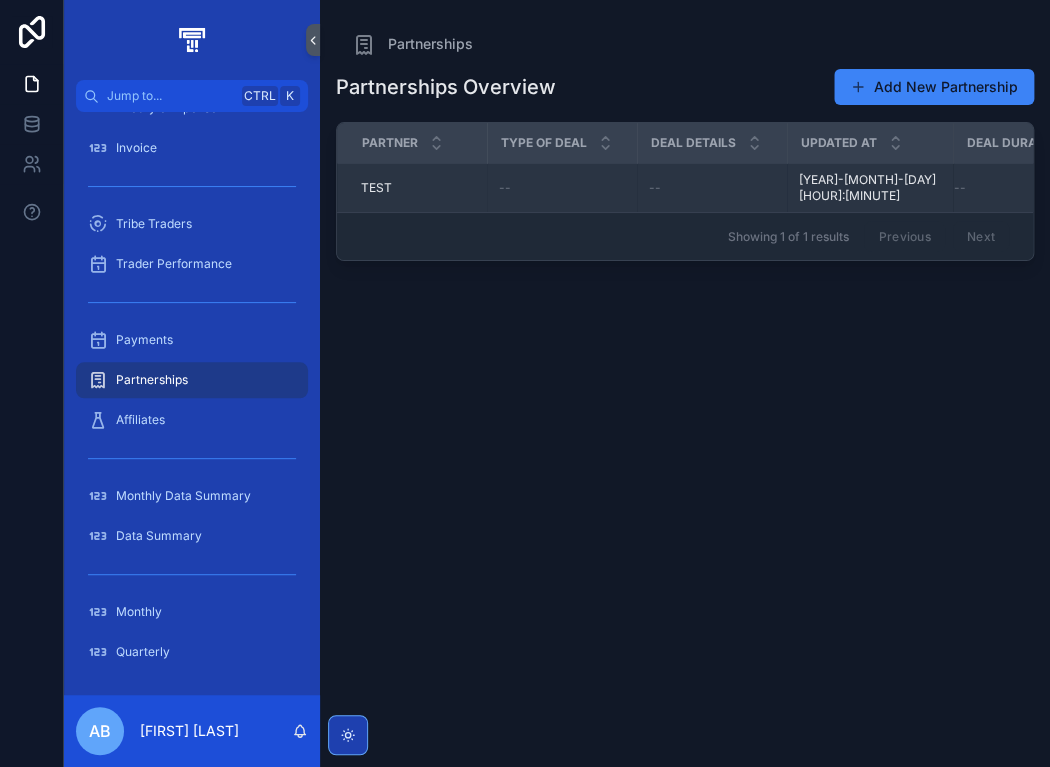 click on "--" at bounding box center [562, 188] 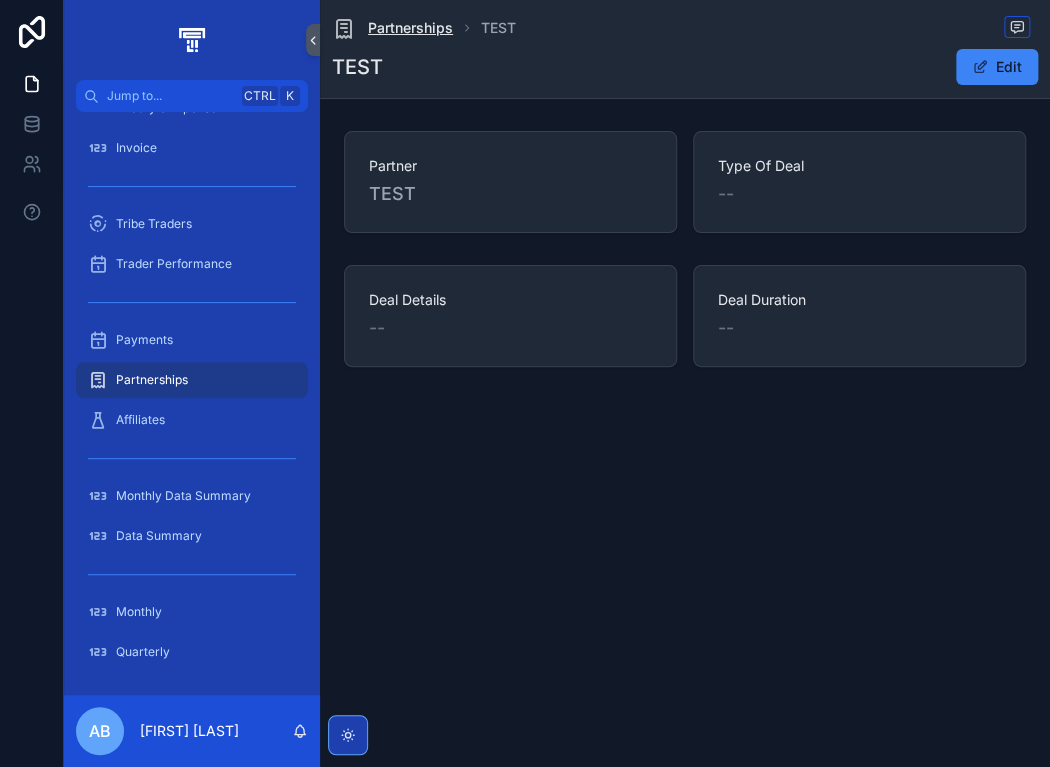 click on "Partnerships" at bounding box center [410, 28] 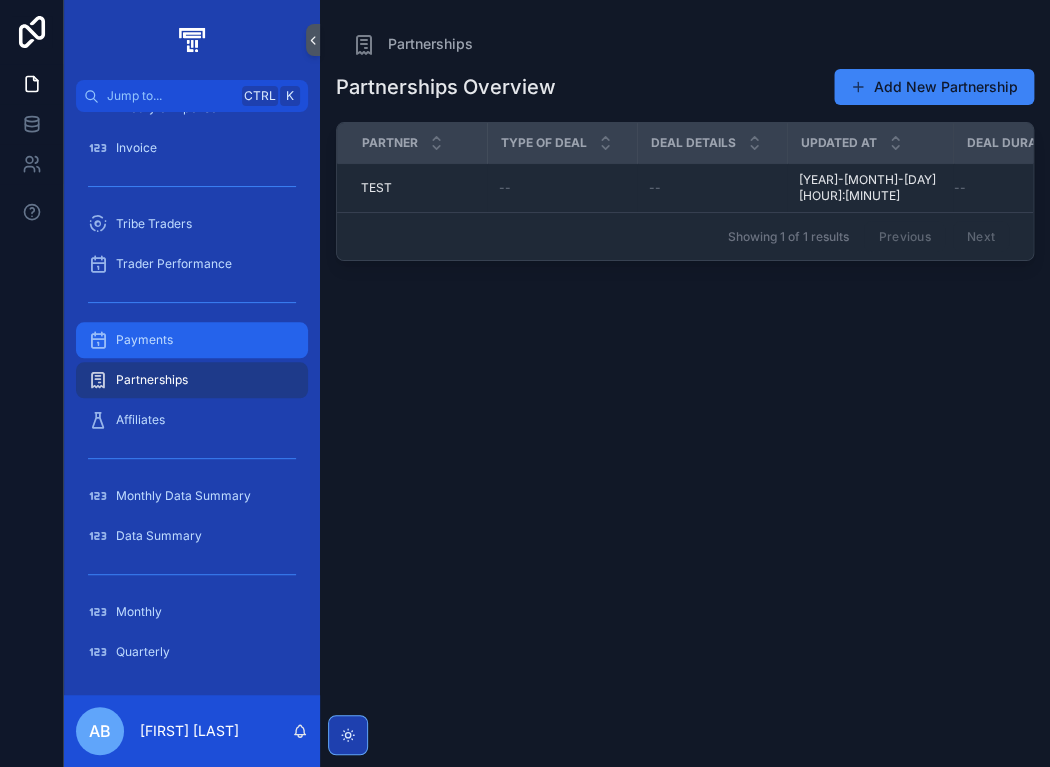 click on "Payments" at bounding box center (192, 340) 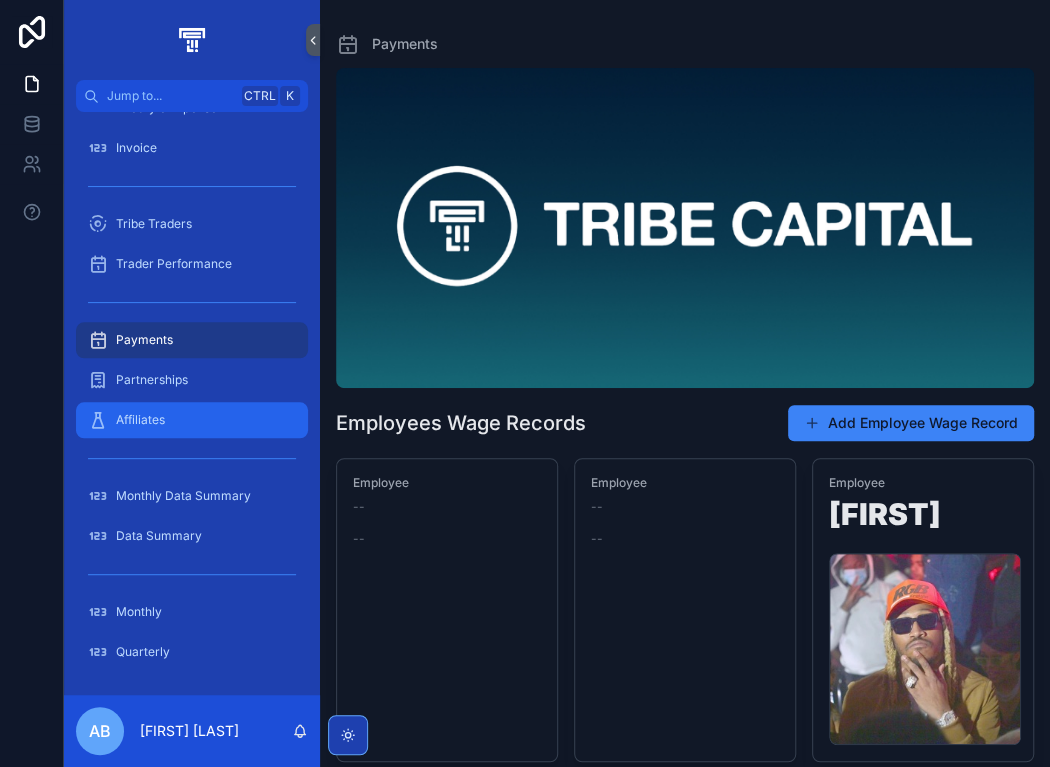 click on "Affiliates" at bounding box center [192, 420] 